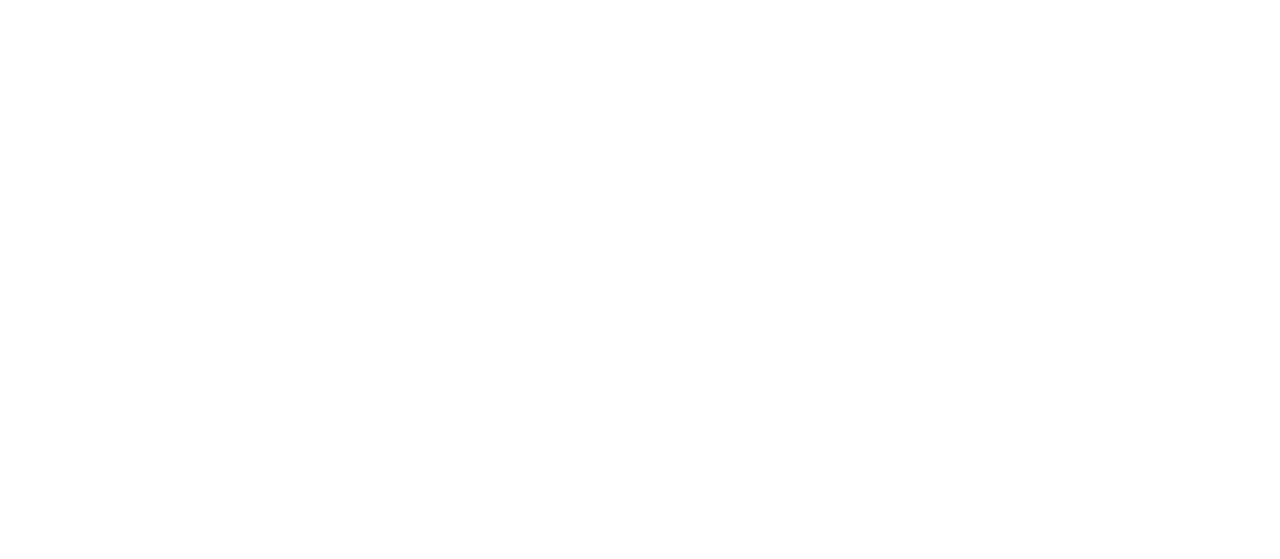scroll, scrollTop: 0, scrollLeft: 0, axis: both 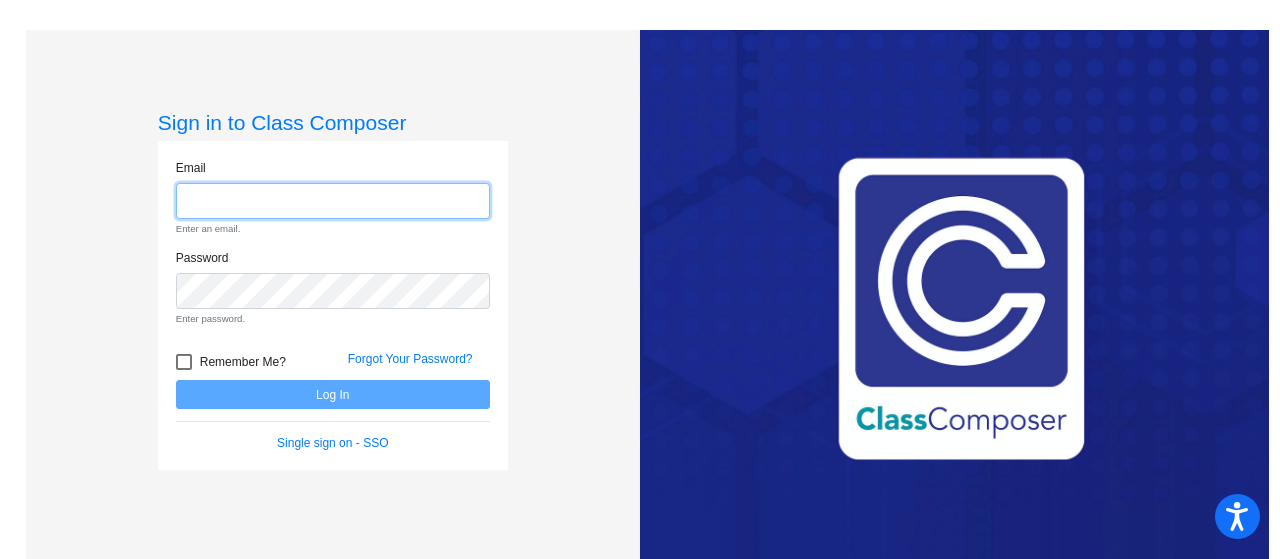 click 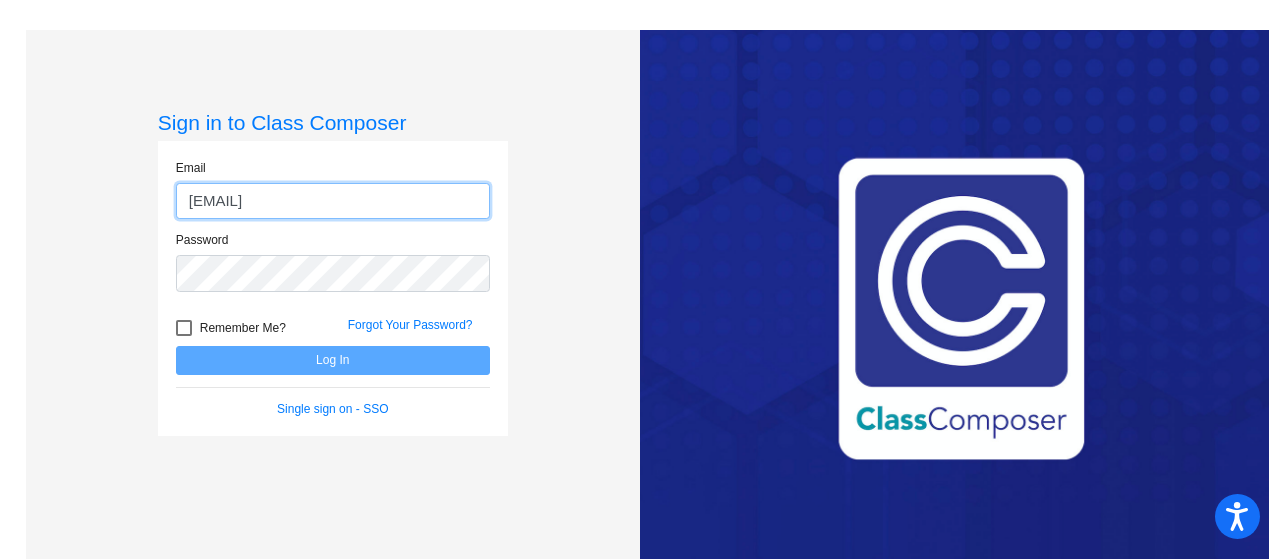 type on "[EMAIL]" 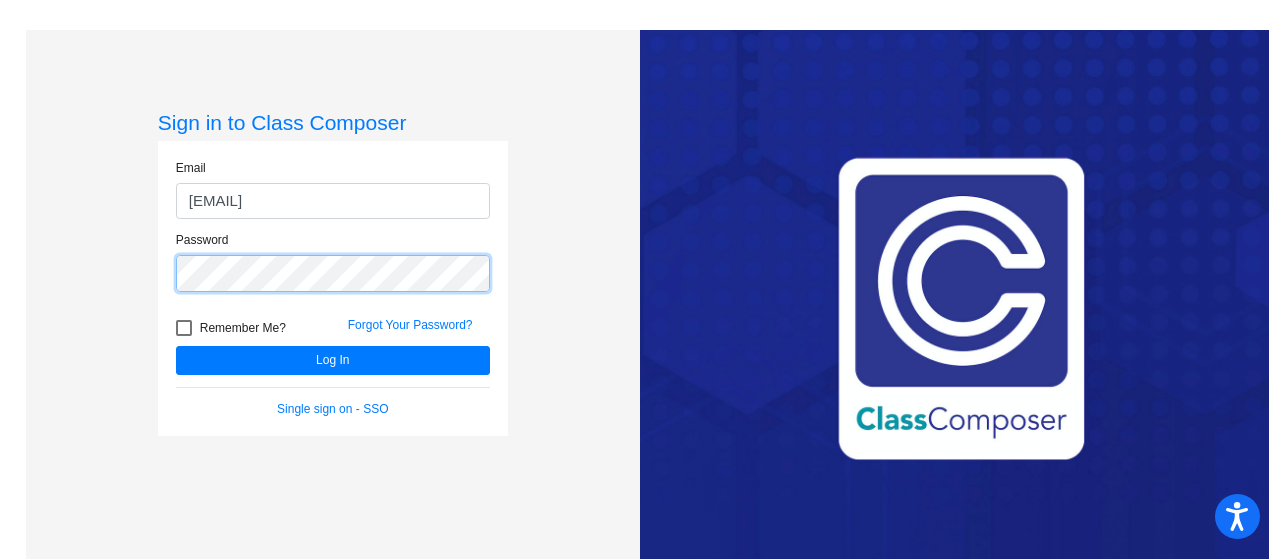 click on "Log In" 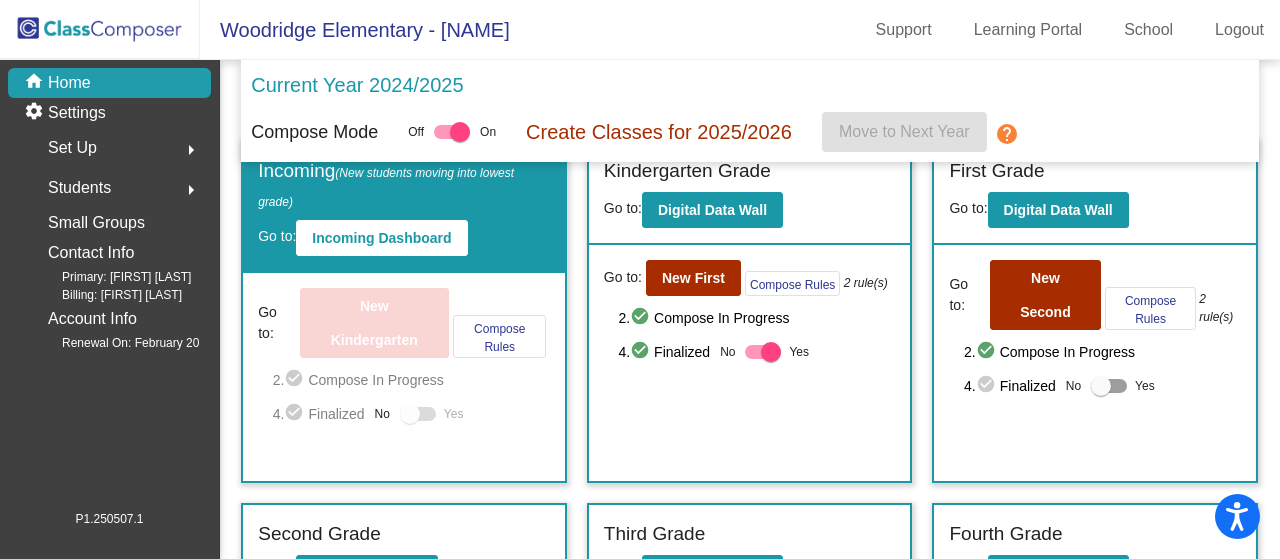 scroll, scrollTop: 0, scrollLeft: 0, axis: both 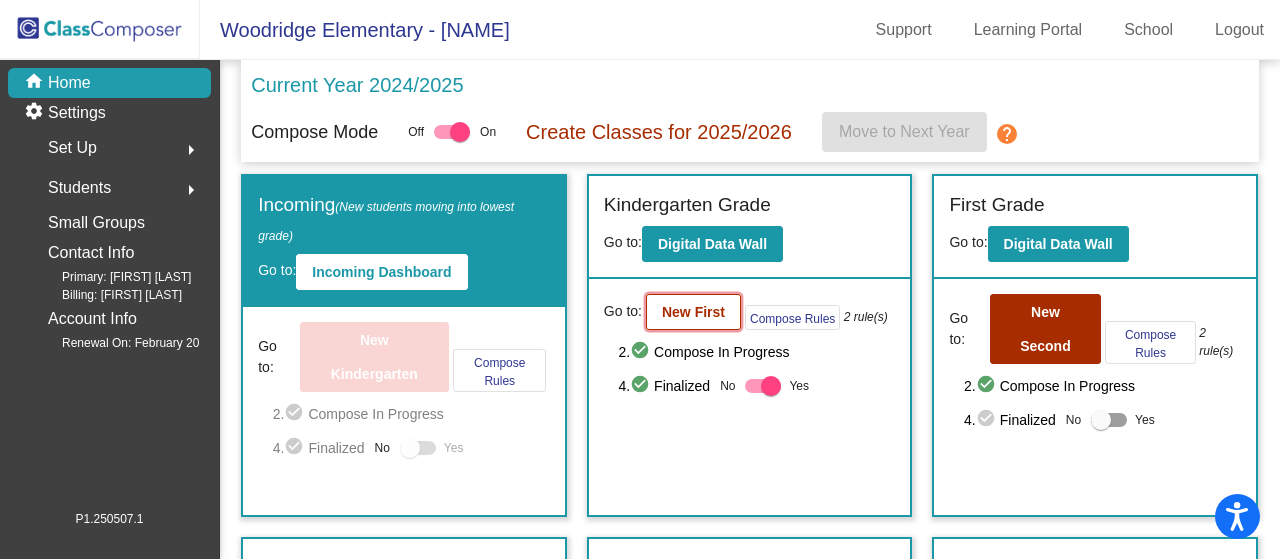 click on "New First" 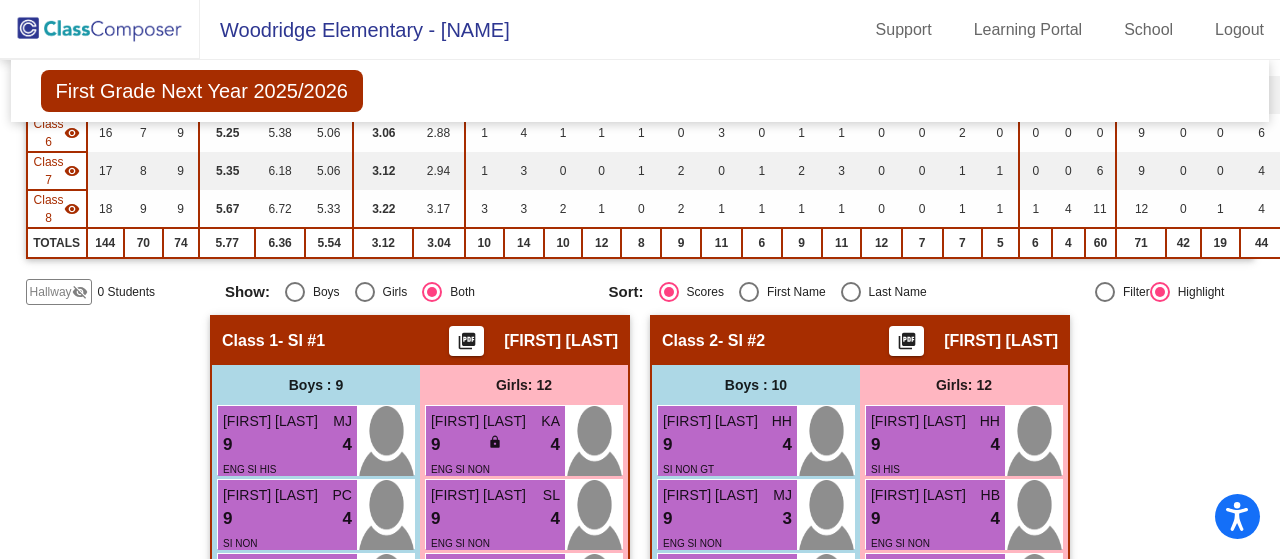 scroll, scrollTop: 600, scrollLeft: 0, axis: vertical 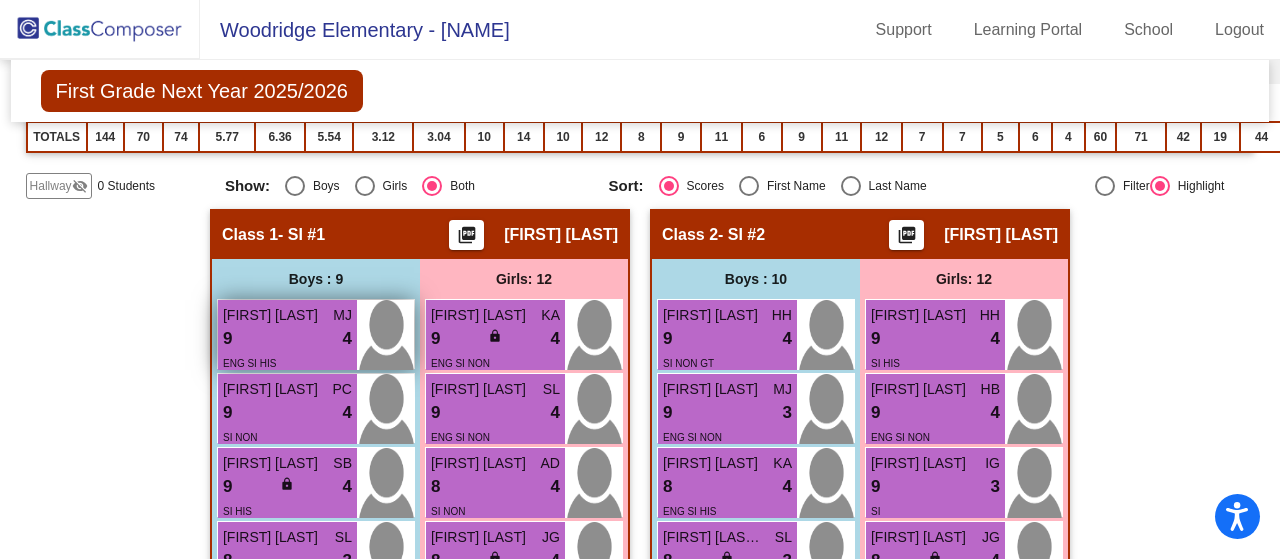 click on "9 lock do_not_disturb_alt 4" at bounding box center [287, 339] 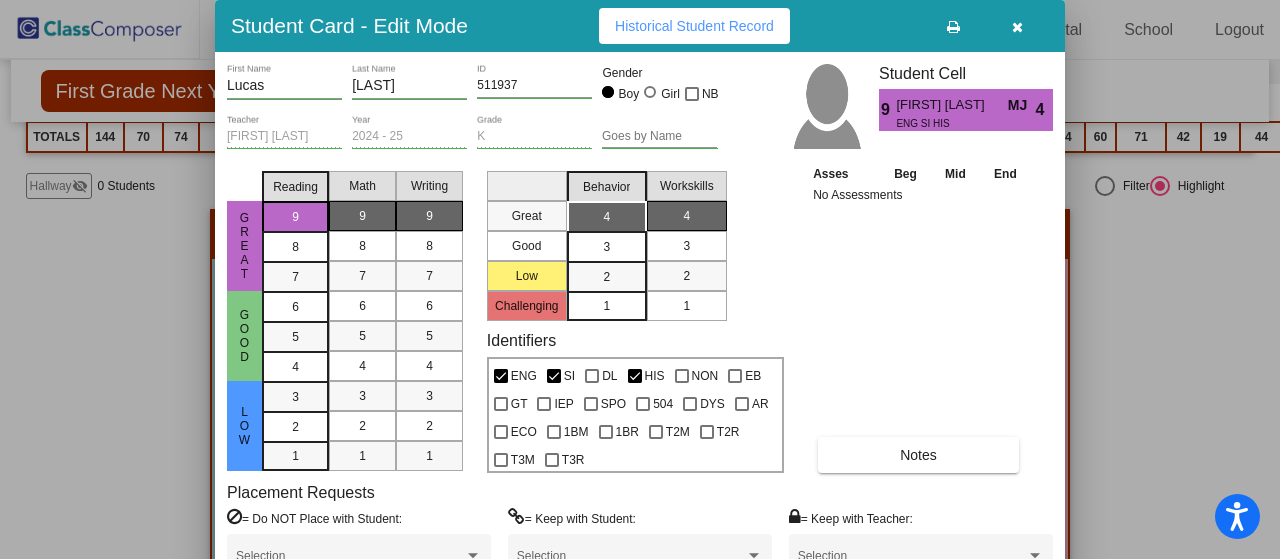click at bounding box center (1017, 27) 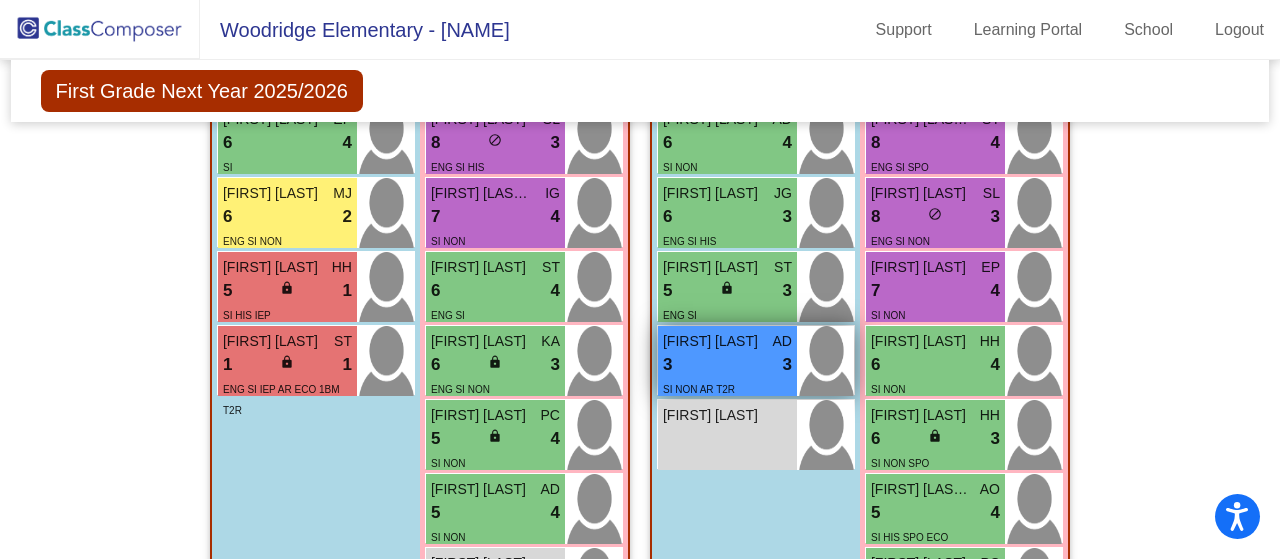scroll, scrollTop: 1200, scrollLeft: 0, axis: vertical 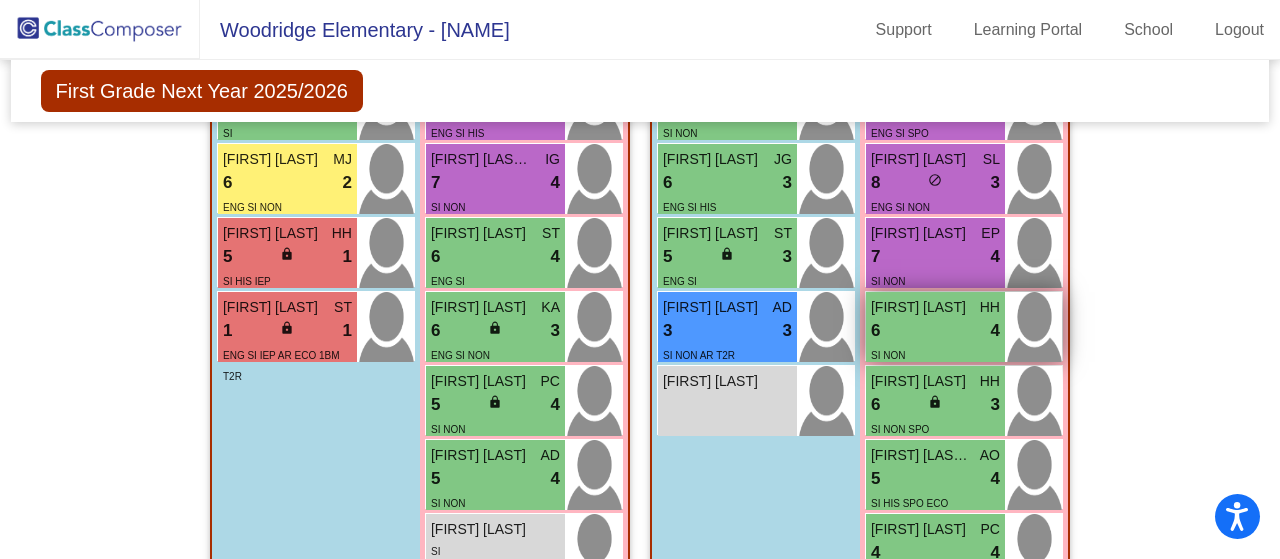click on "6 lock do_not_disturb_alt 4" at bounding box center (935, 331) 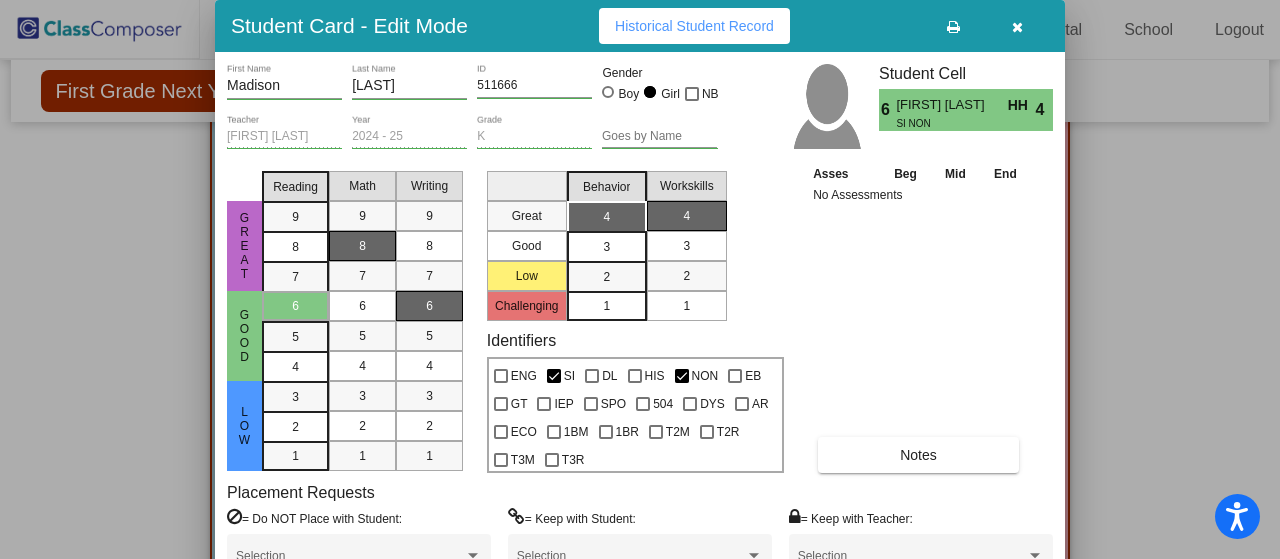 click at bounding box center [1017, 27] 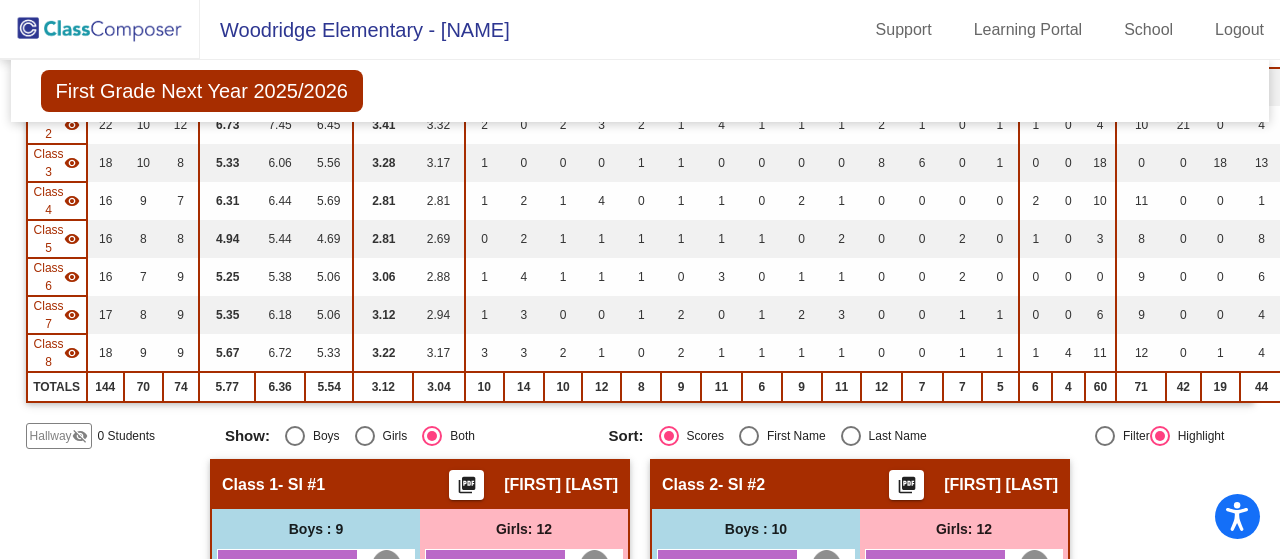 scroll, scrollTop: 0, scrollLeft: 0, axis: both 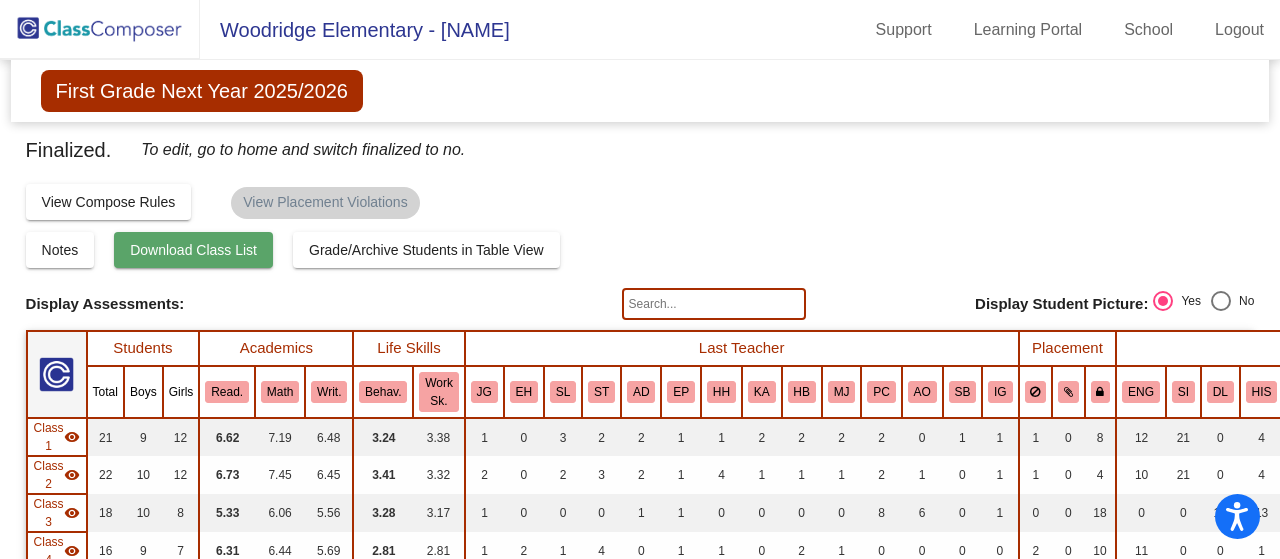 drag, startPoint x: 198, startPoint y: 247, endPoint x: 181, endPoint y: 247, distance: 17 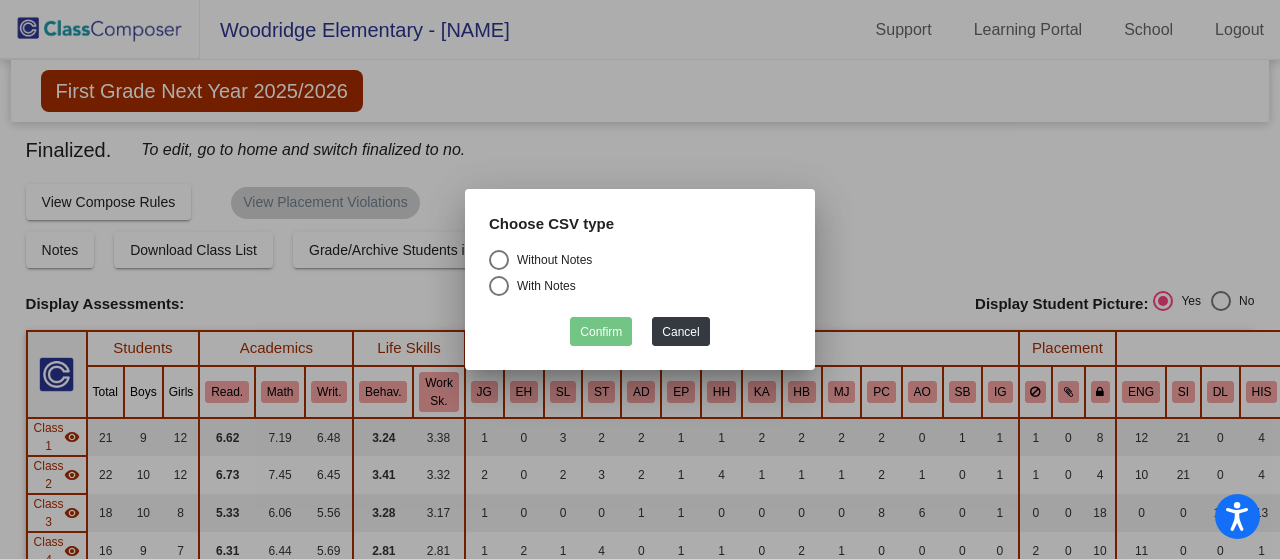 click at bounding box center (499, 260) 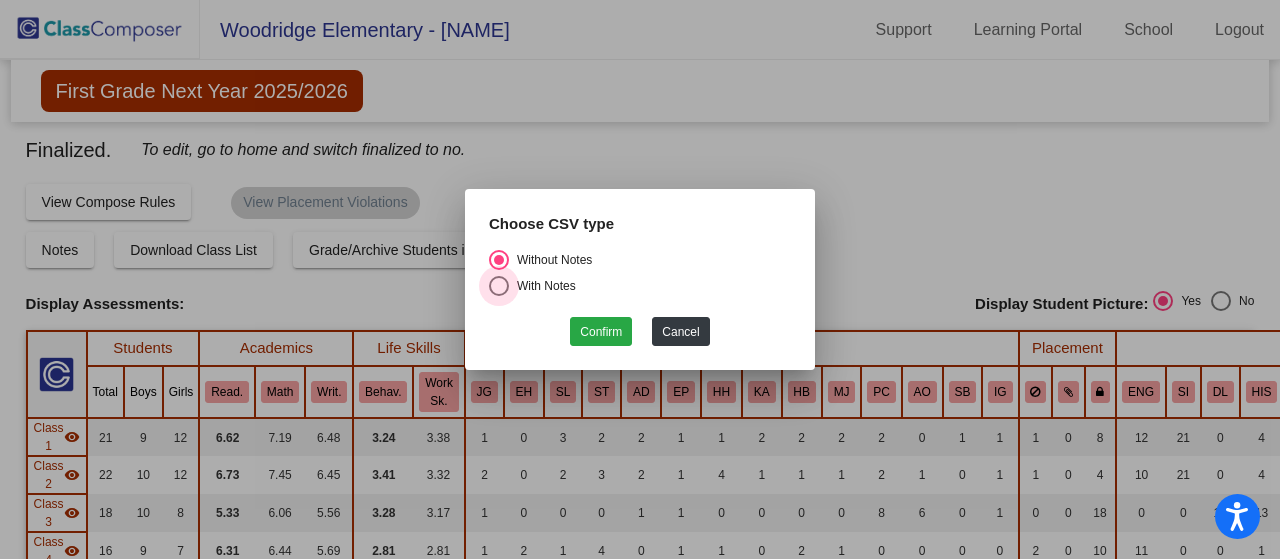 click at bounding box center [499, 286] 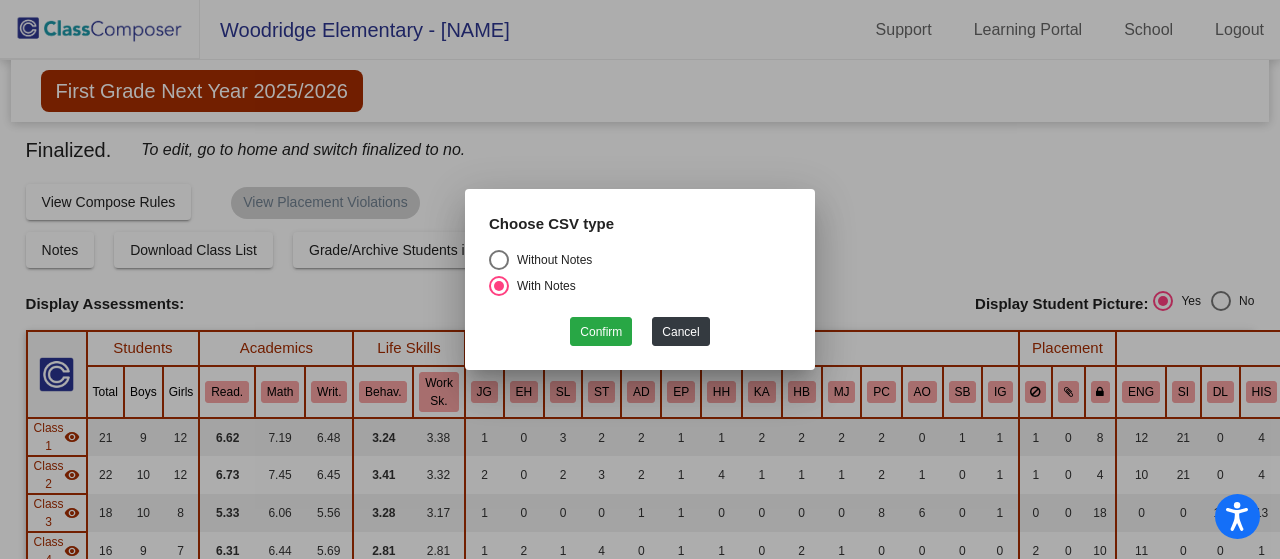 click at bounding box center (499, 260) 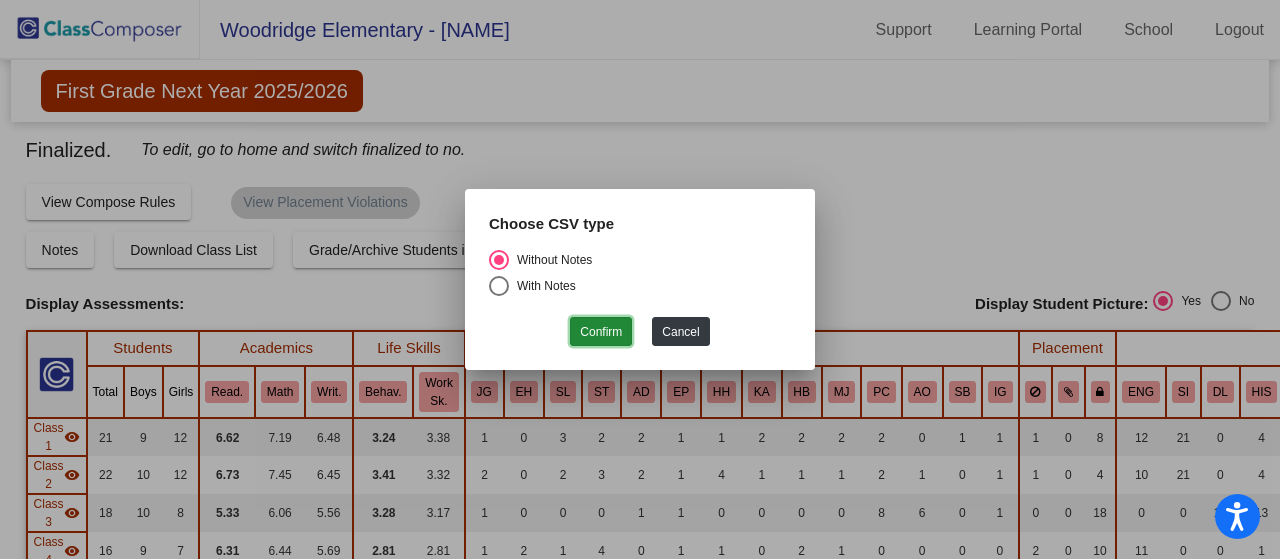 click on "Confirm" at bounding box center (601, 331) 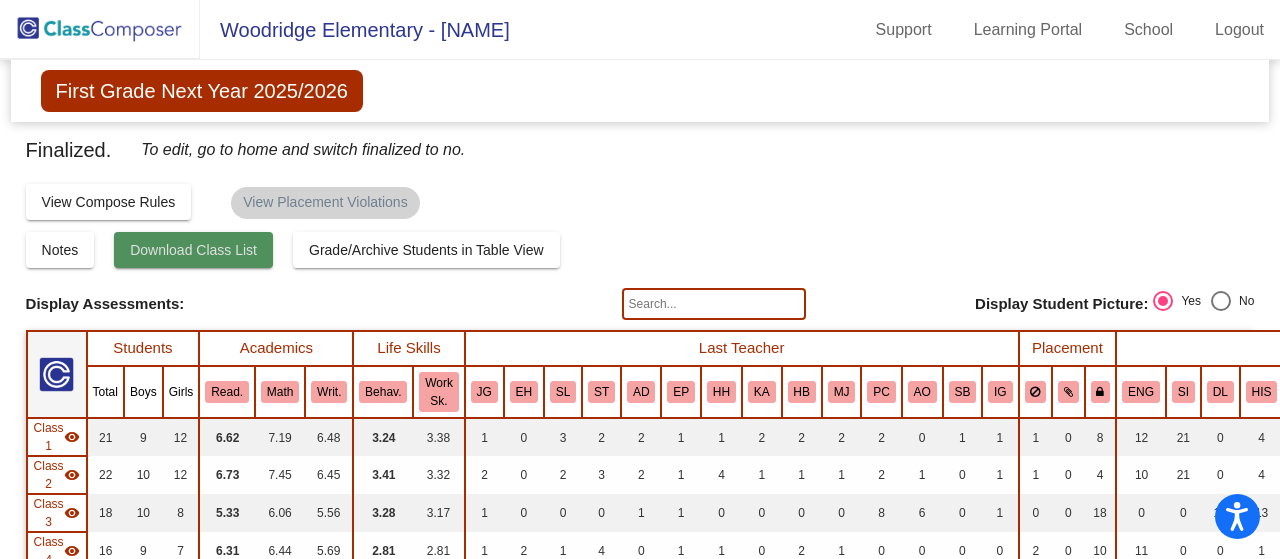 drag, startPoint x: 199, startPoint y: 247, endPoint x: 156, endPoint y: 254, distance: 43.56604 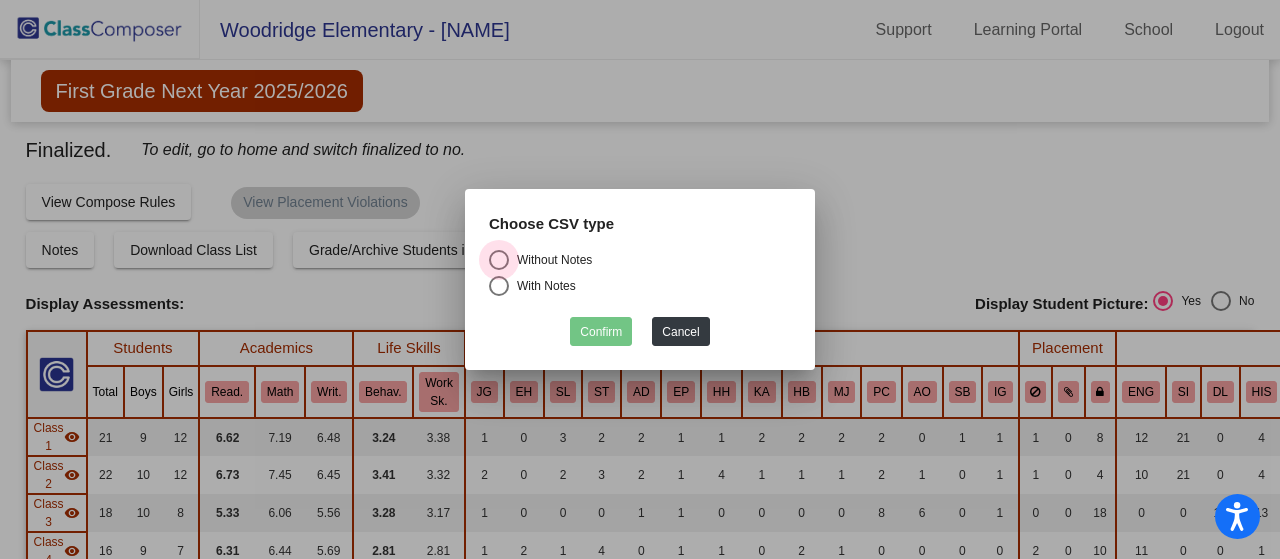 click at bounding box center [499, 260] 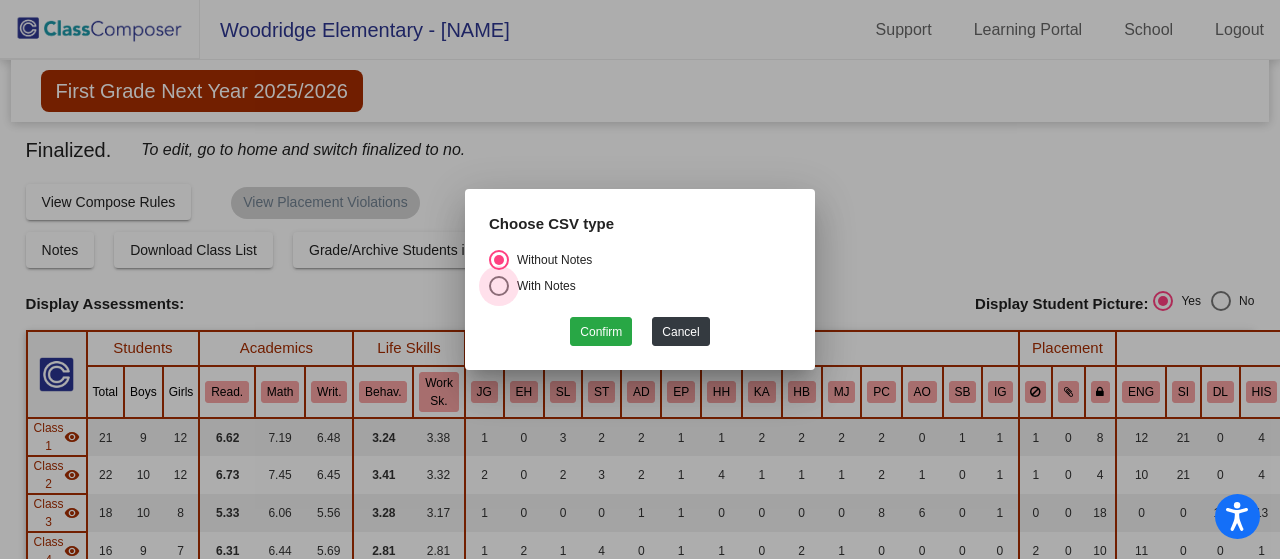 click at bounding box center (499, 286) 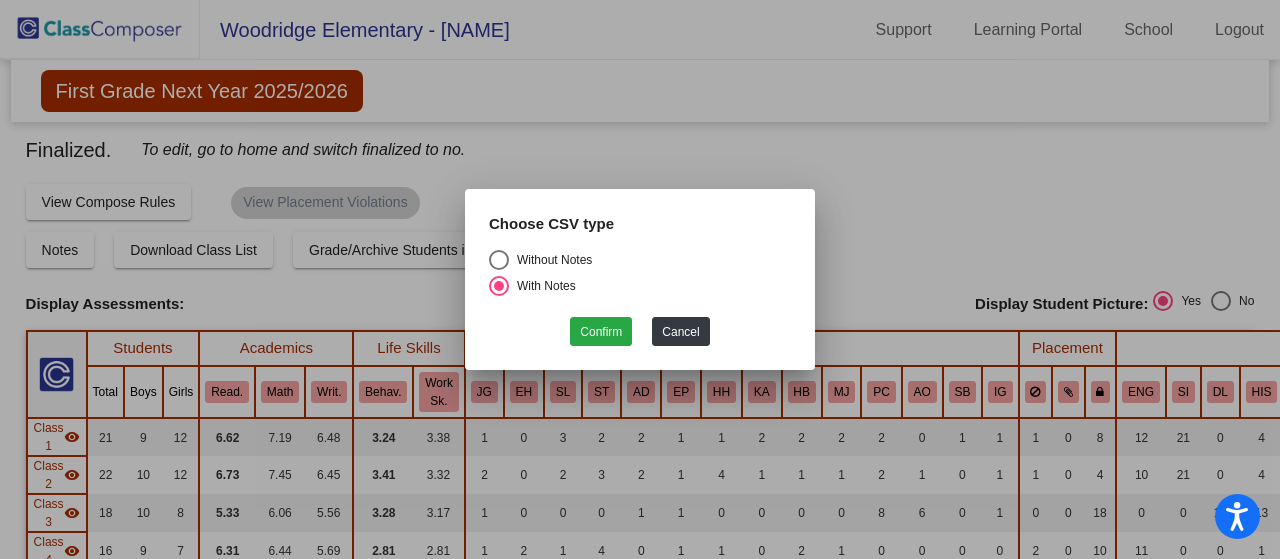 click on "Choose CSV type" at bounding box center [640, 232] 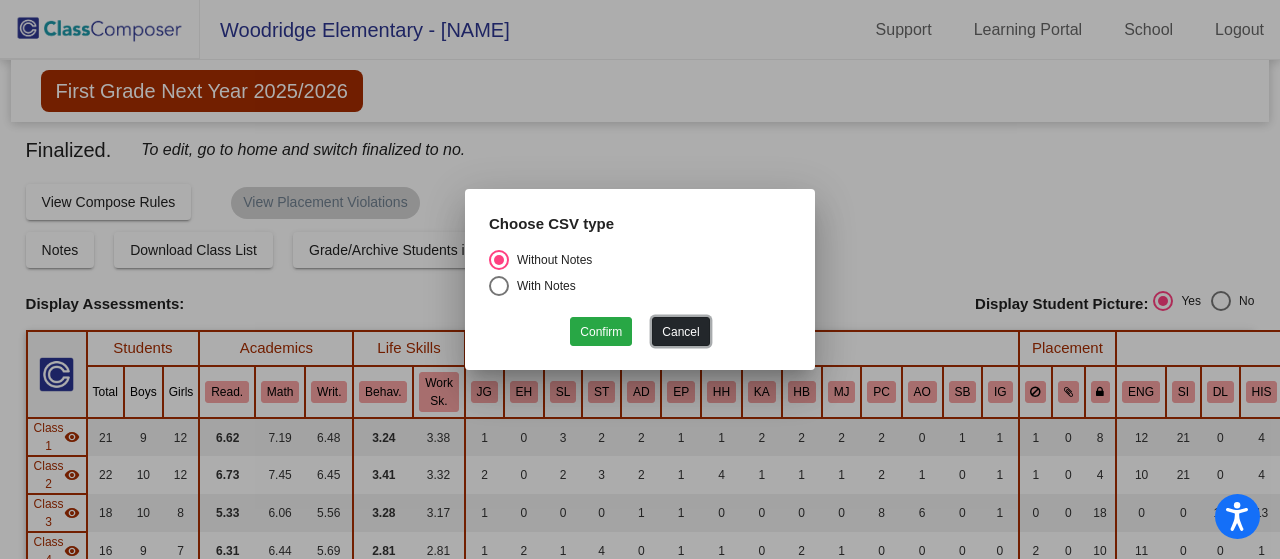 click on "Cancel" at bounding box center (680, 331) 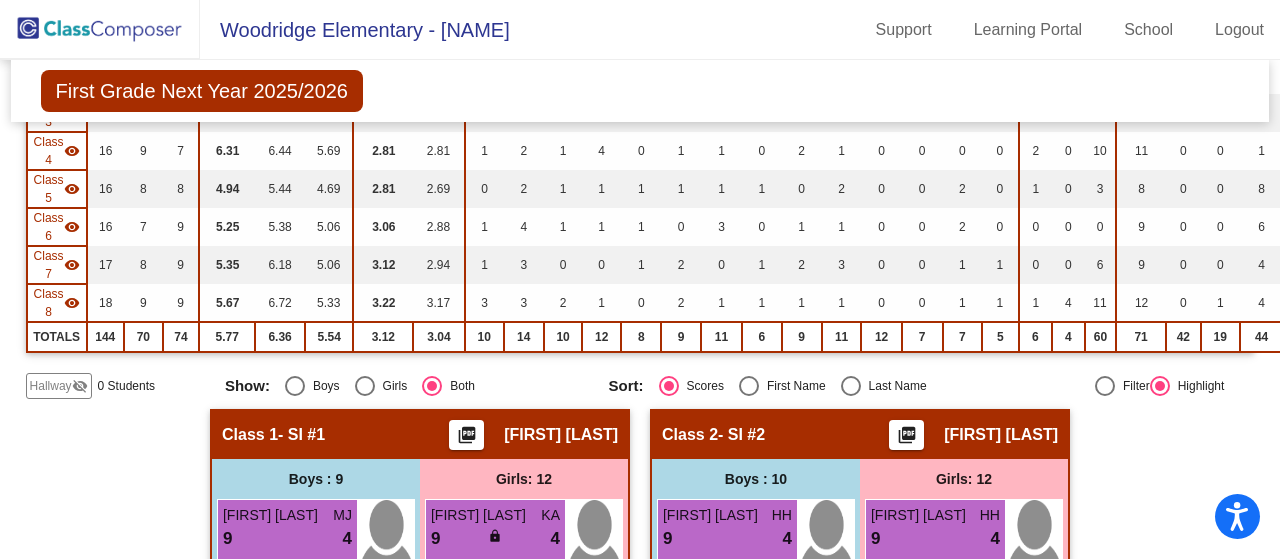 scroll, scrollTop: 0, scrollLeft: 0, axis: both 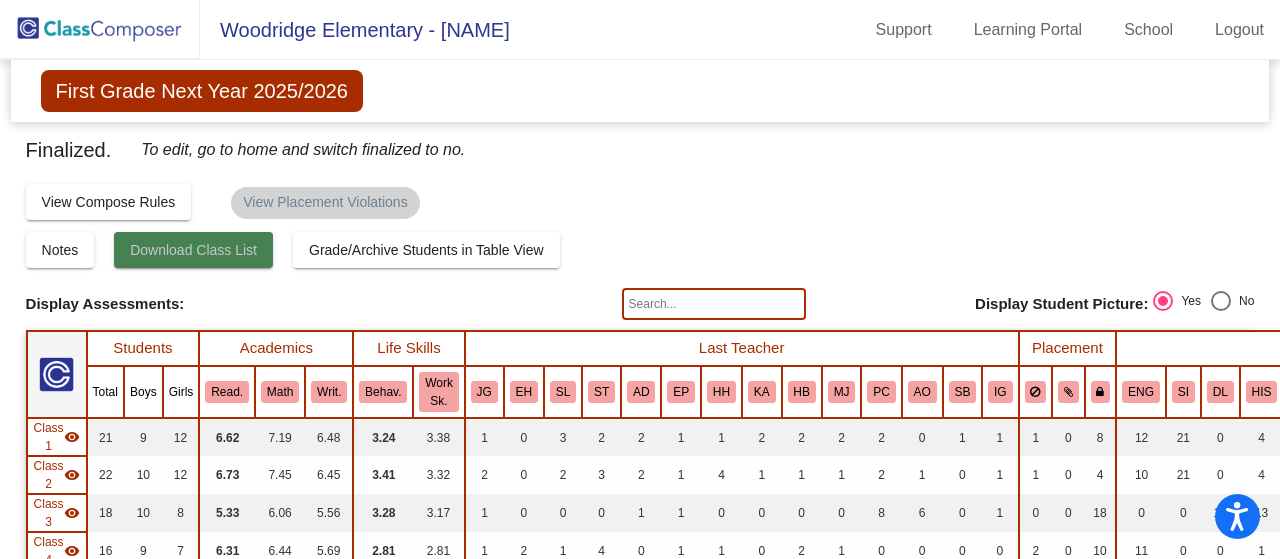 click on "Download Class List" 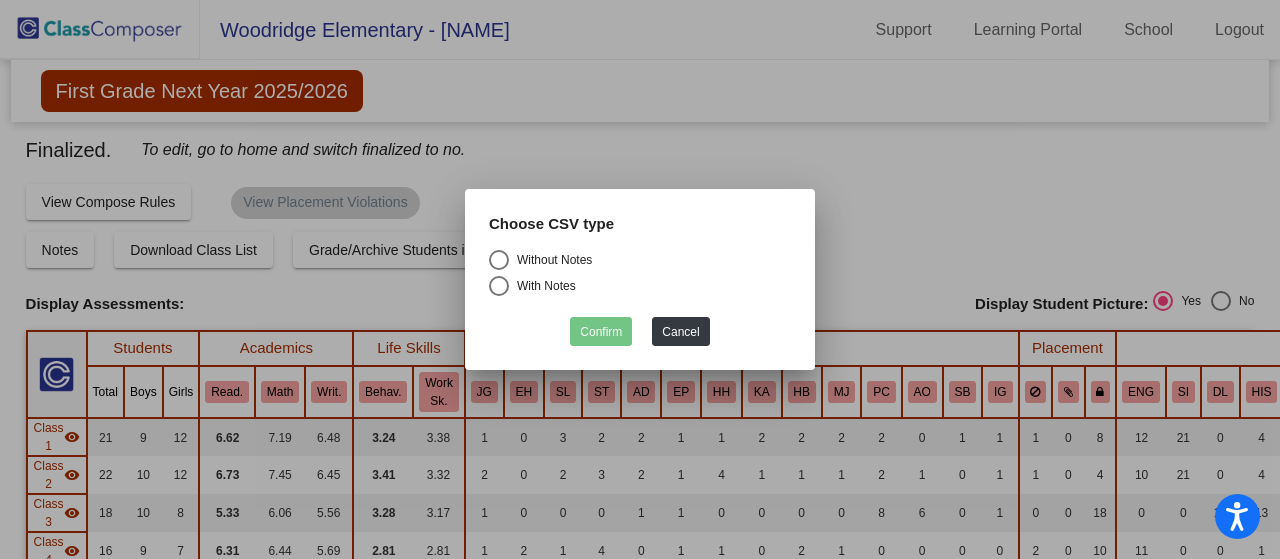 click at bounding box center [499, 260] 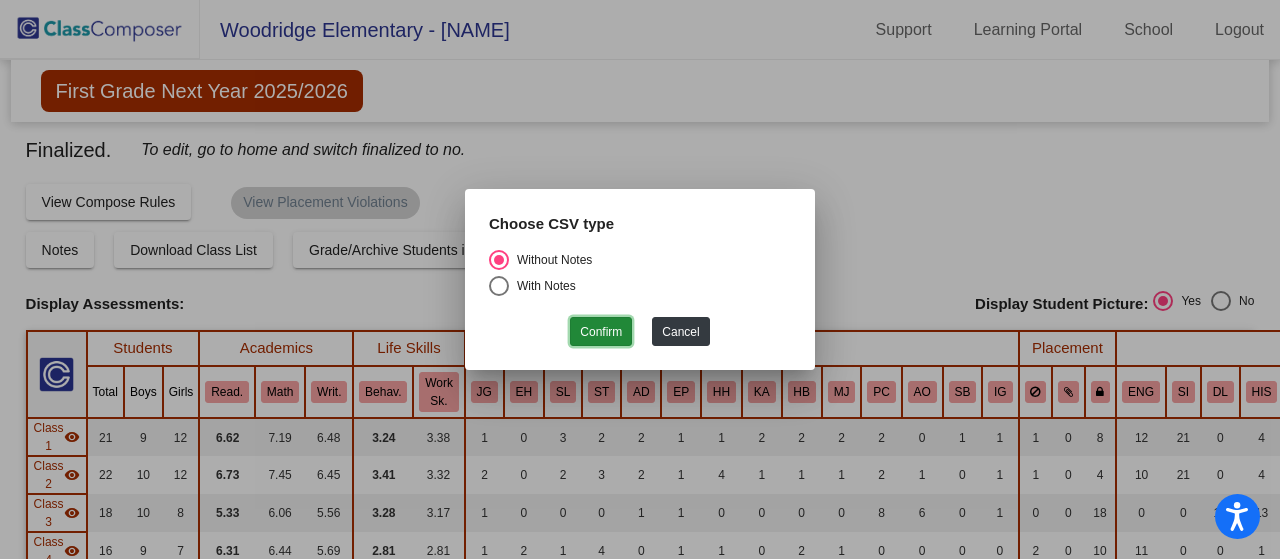 click on "Confirm" at bounding box center (601, 331) 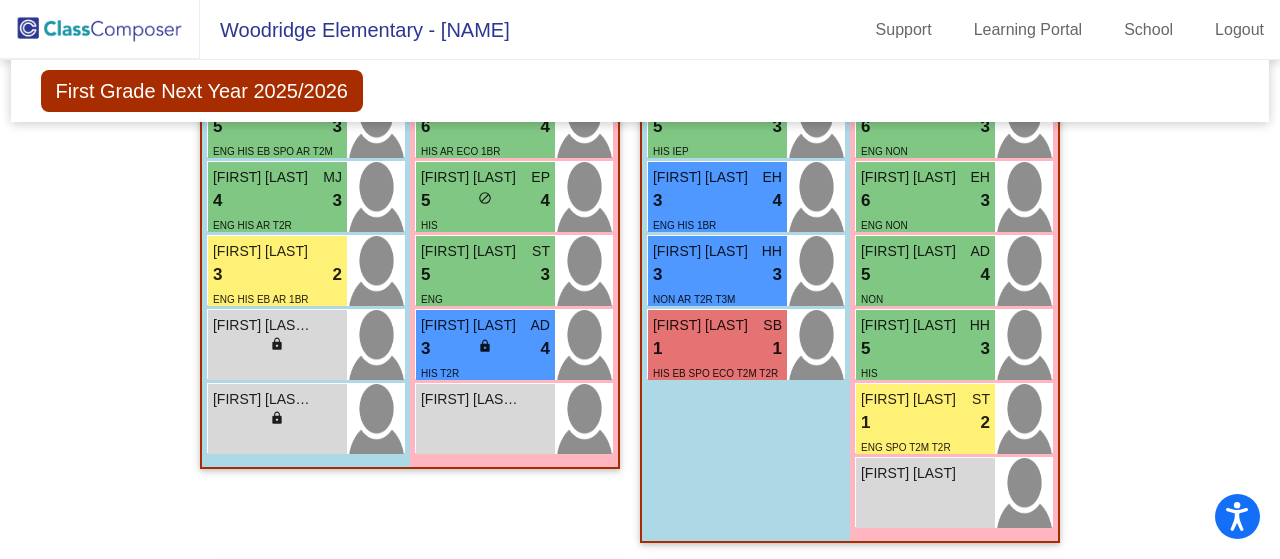 scroll, scrollTop: 2606, scrollLeft: 0, axis: vertical 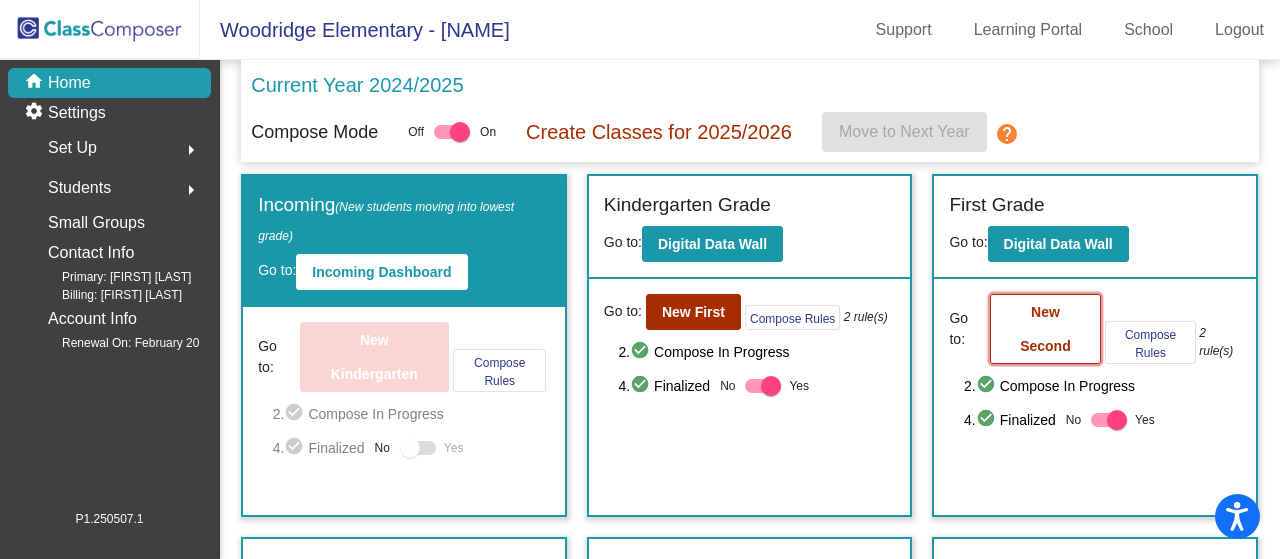 click on "New Second" 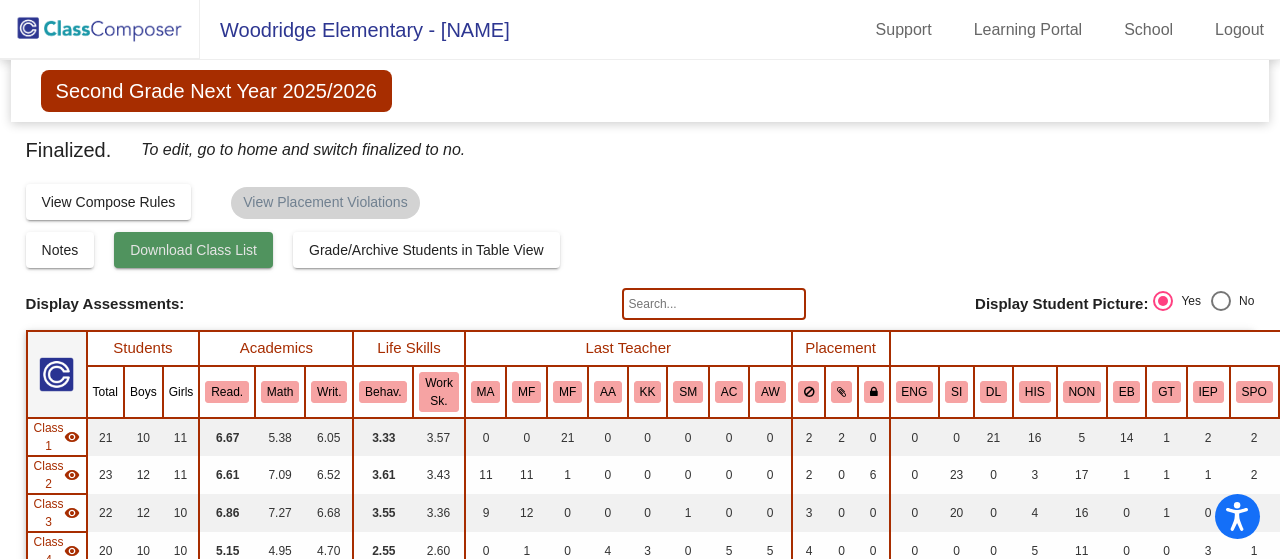 click on "Download Class List" 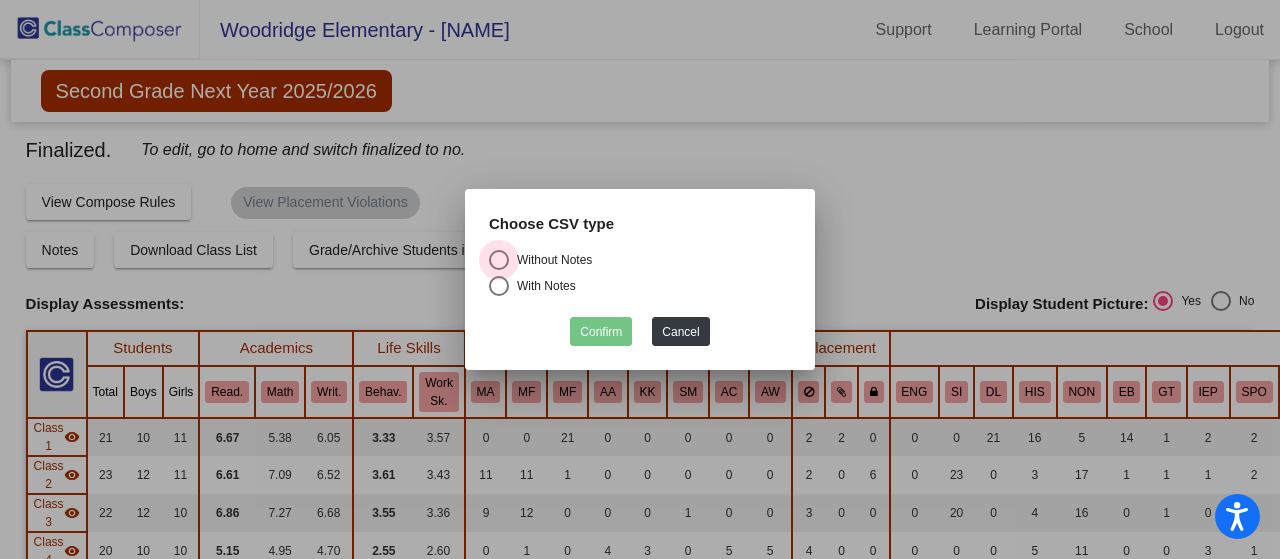 click at bounding box center [499, 260] 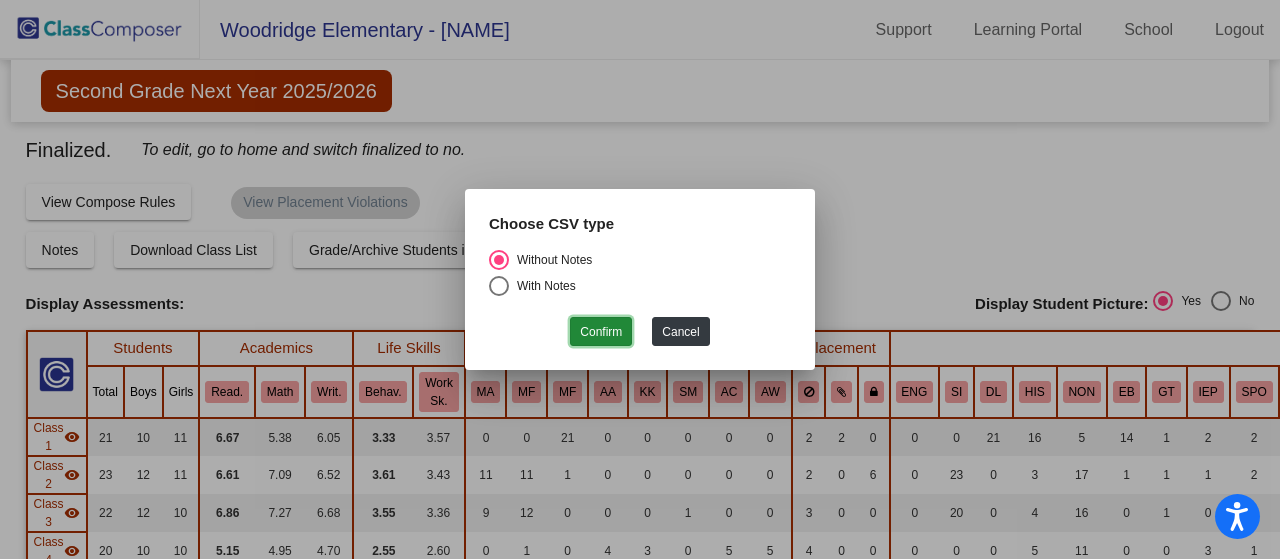 click on "Confirm" at bounding box center [601, 331] 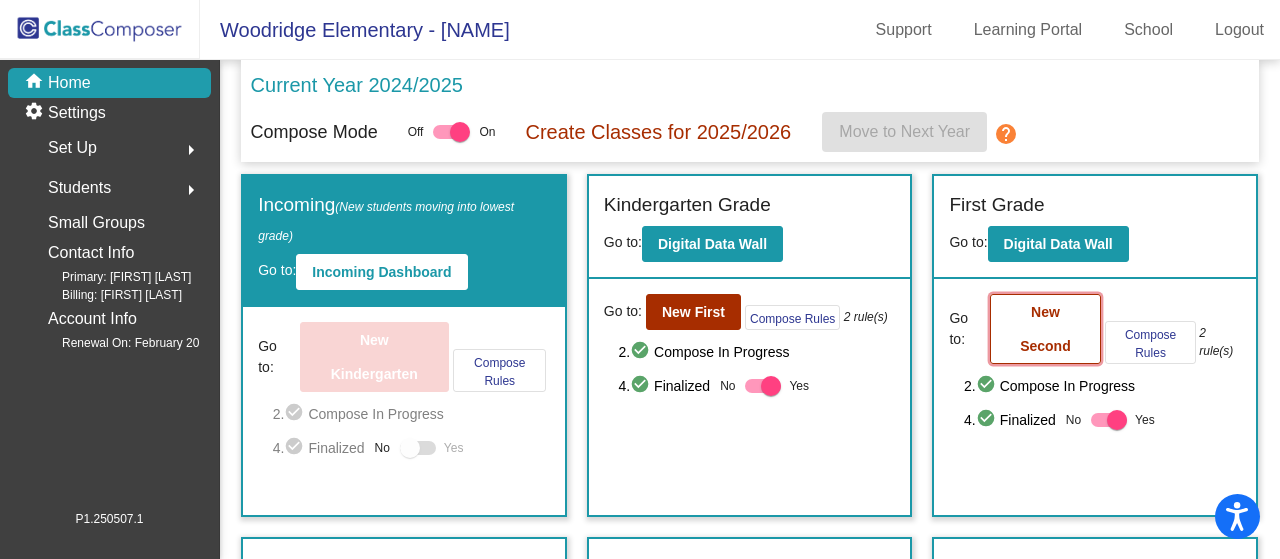 click on "New Second" 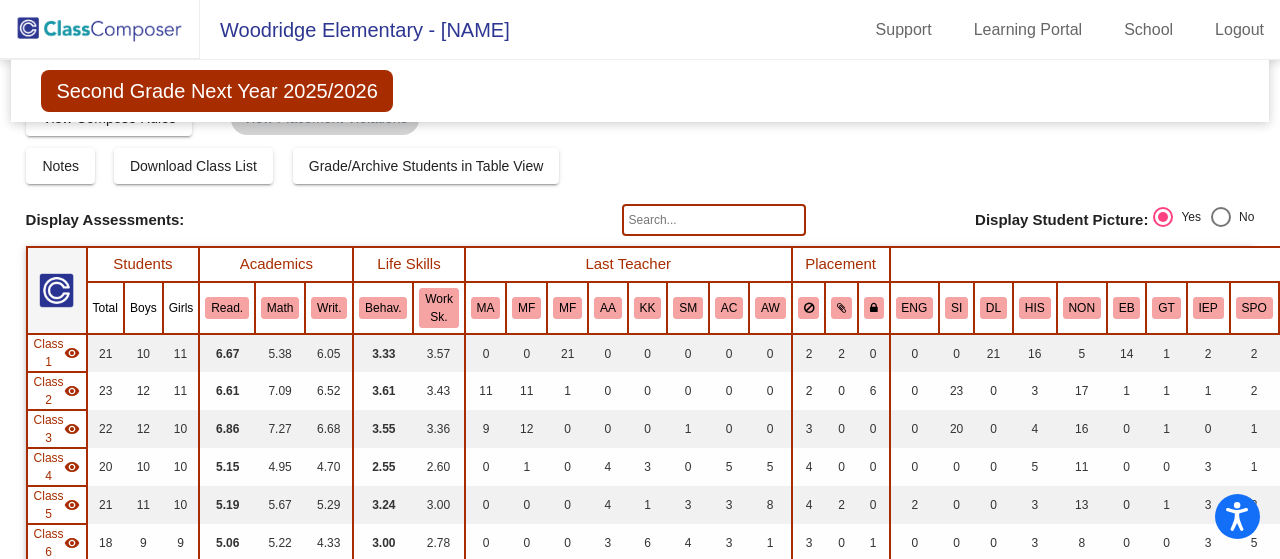 scroll, scrollTop: 0, scrollLeft: 0, axis: both 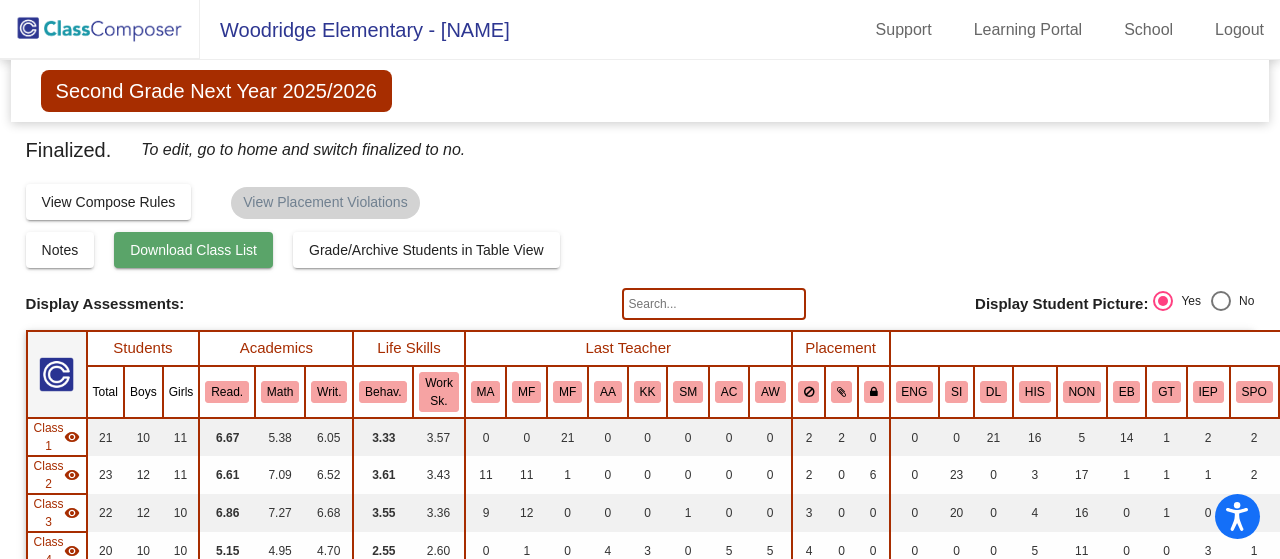 click on "Download Class List" 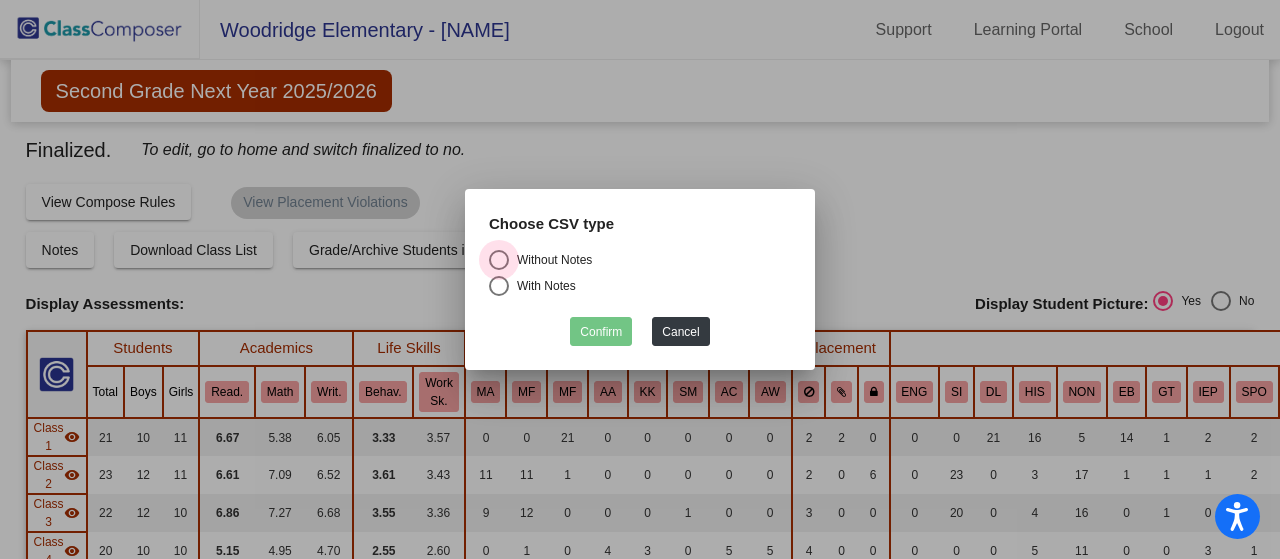 click at bounding box center [499, 260] 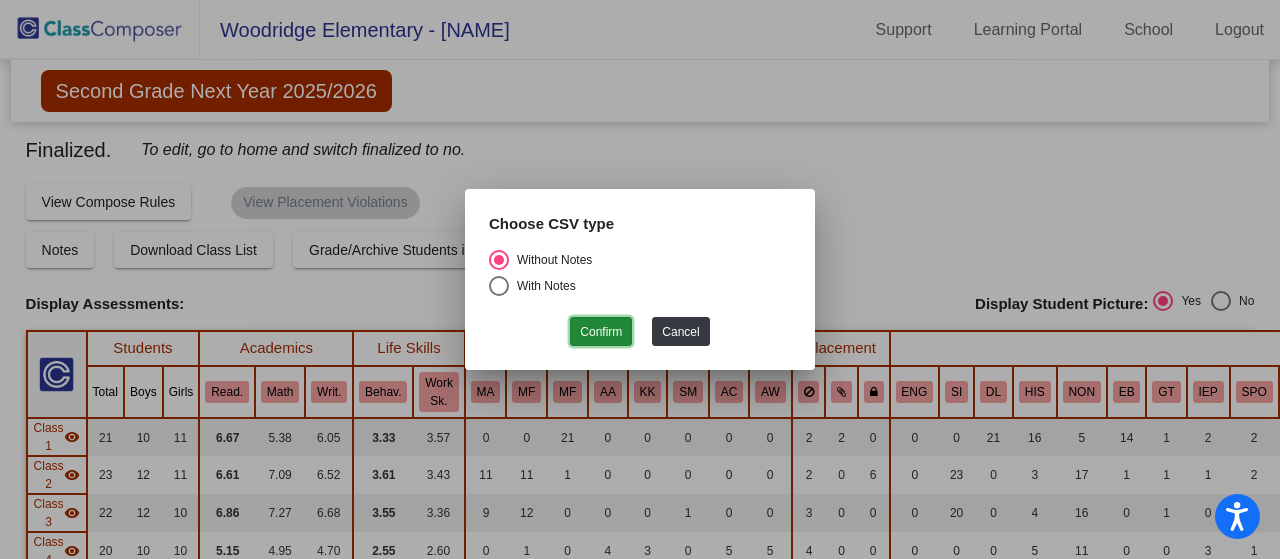click on "Confirm" at bounding box center [601, 331] 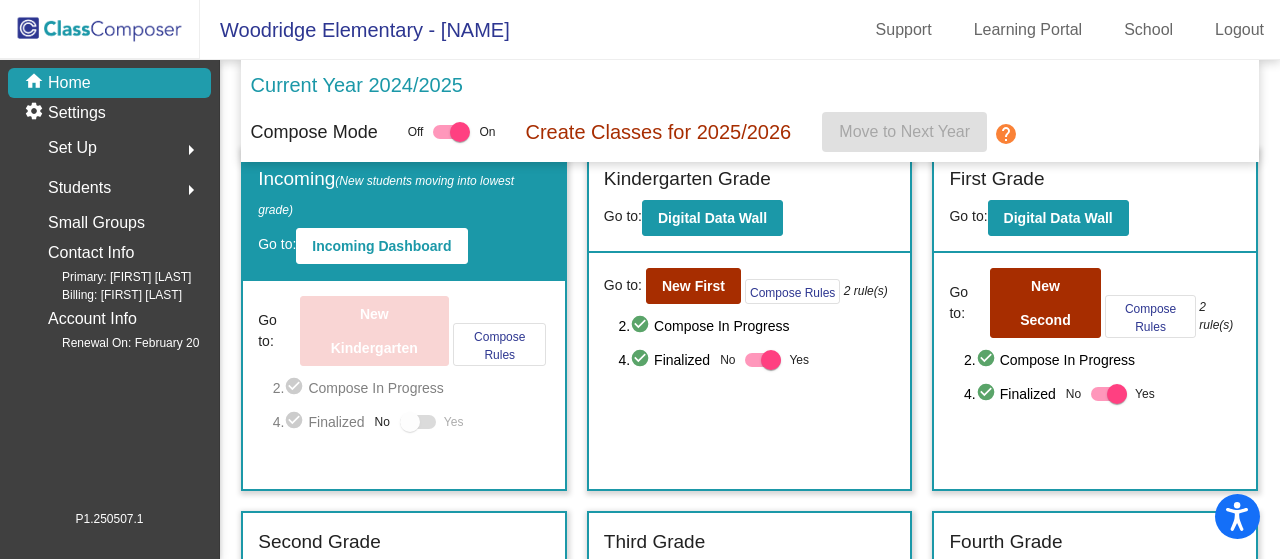 scroll, scrollTop: 0, scrollLeft: 0, axis: both 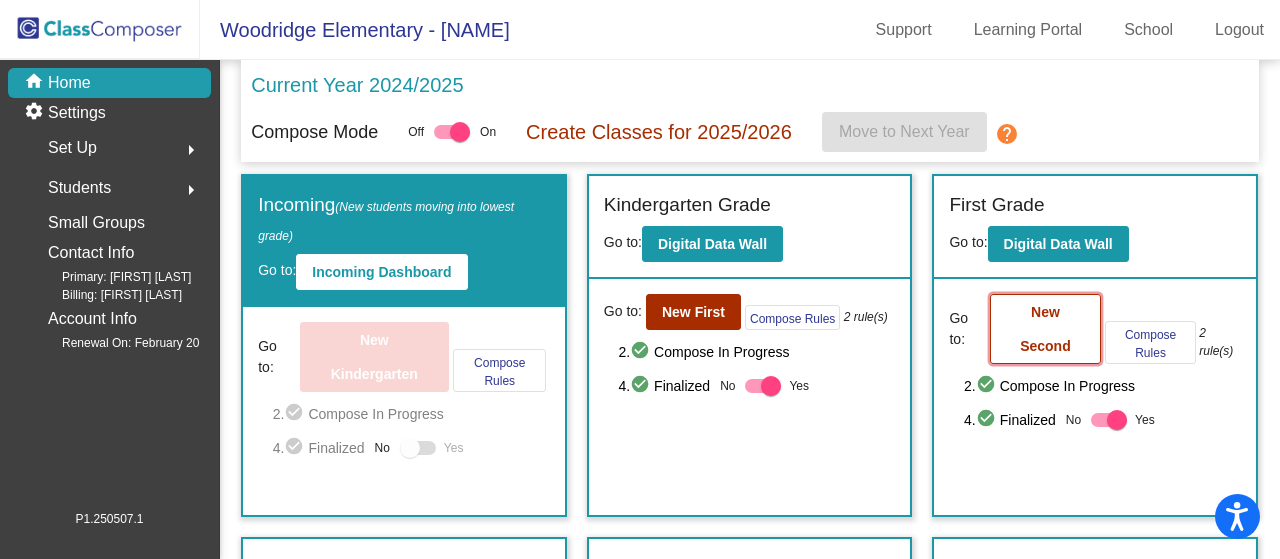click on "New Second" 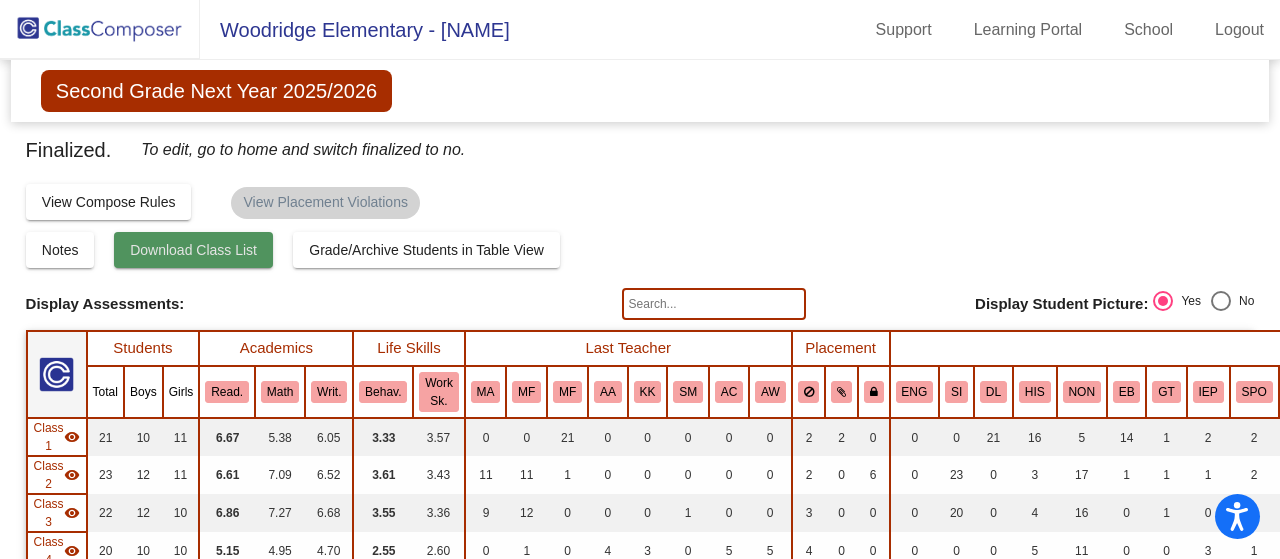 click on "Download Class List" 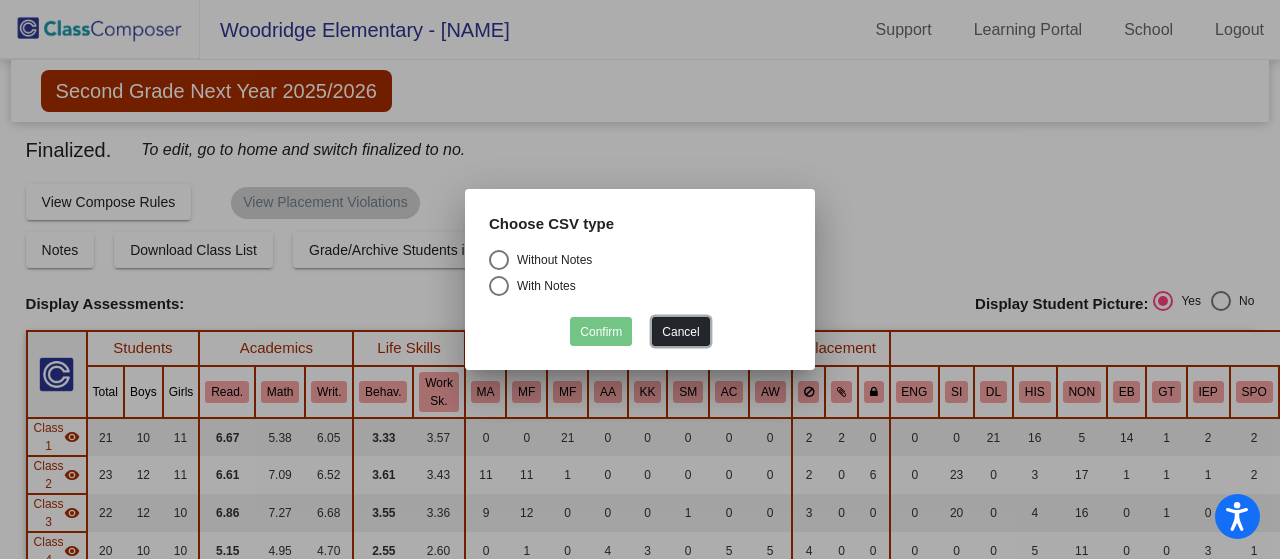 click on "Cancel" at bounding box center (680, 331) 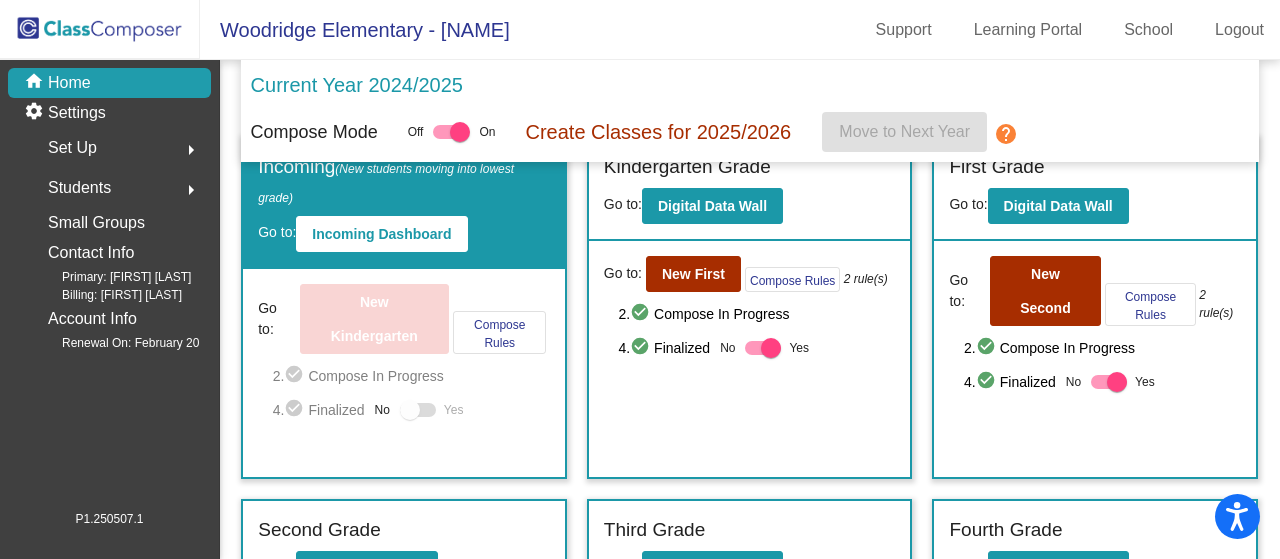 scroll, scrollTop: 0, scrollLeft: 0, axis: both 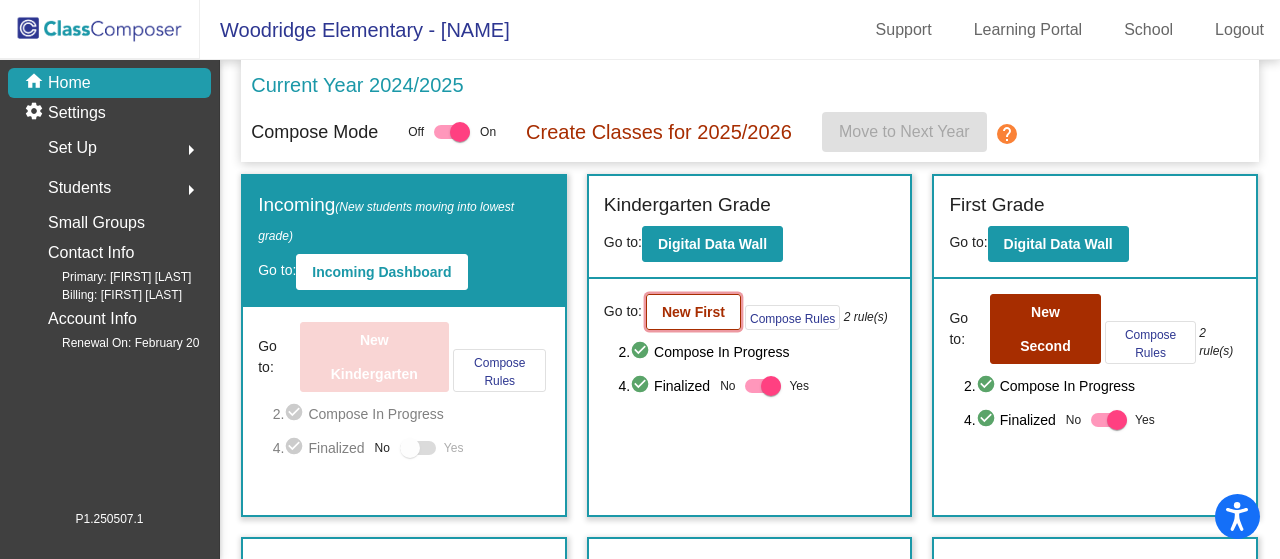 click on "New First" 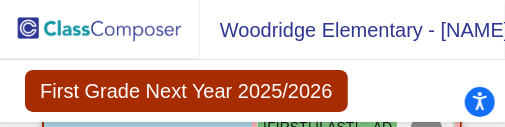 scroll, scrollTop: 1672, scrollLeft: 0, axis: vertical 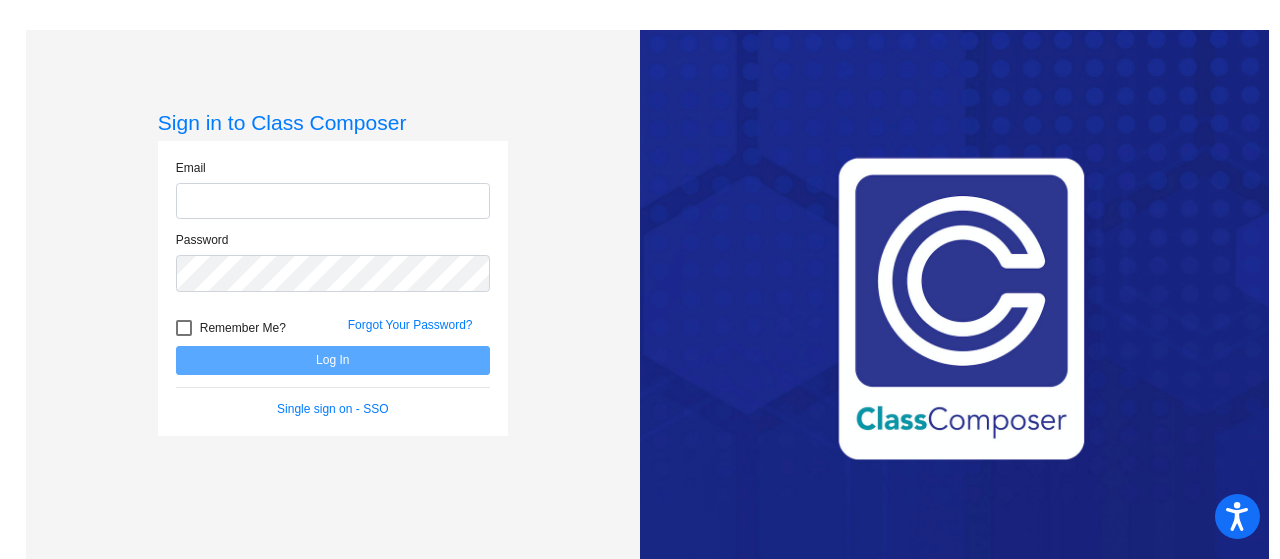 click 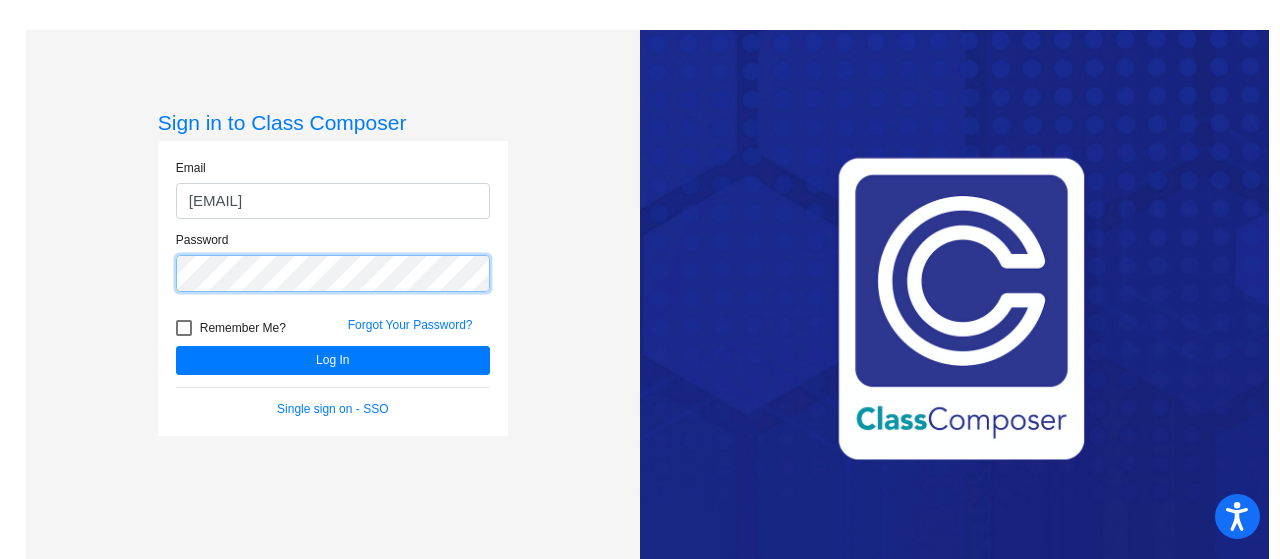 click on "Log In" 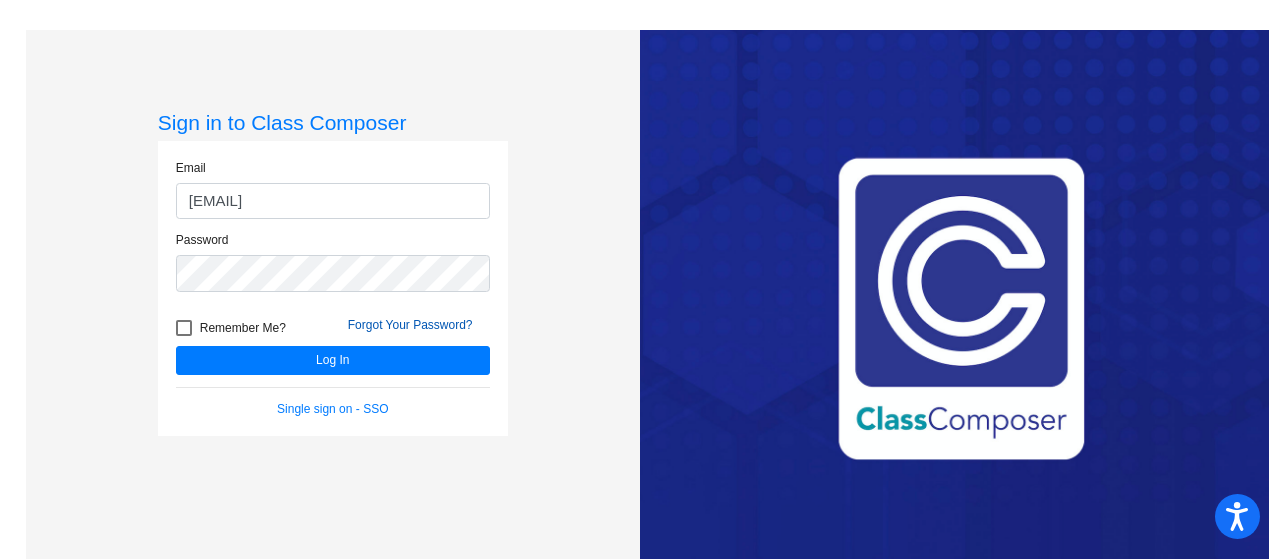 click on "Forgot Your Password?" 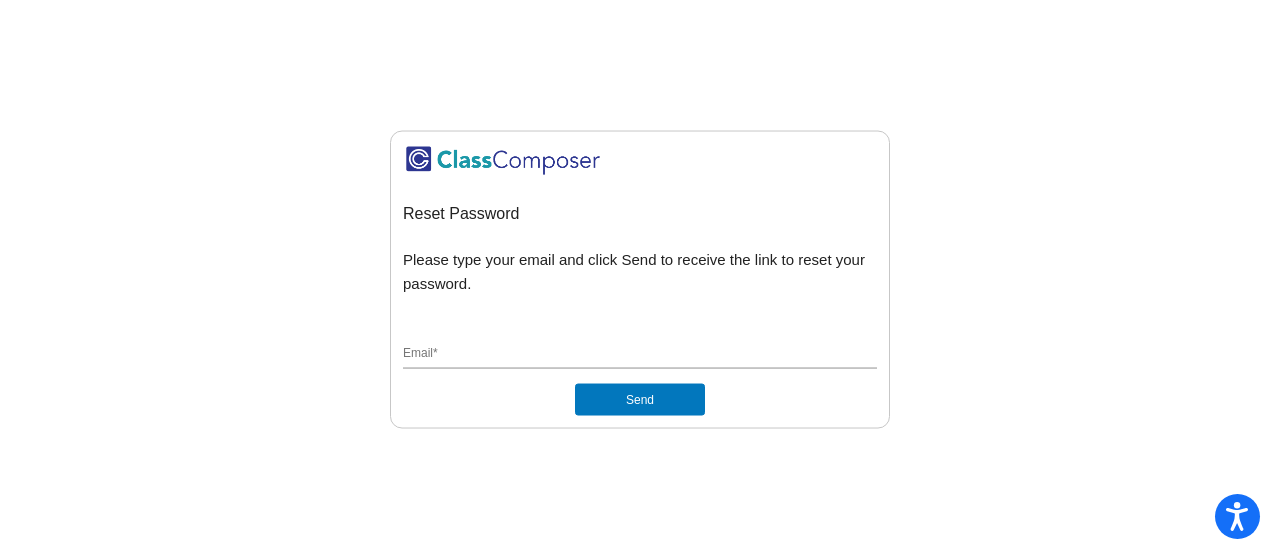 click on "Email  *" at bounding box center (640, 355) 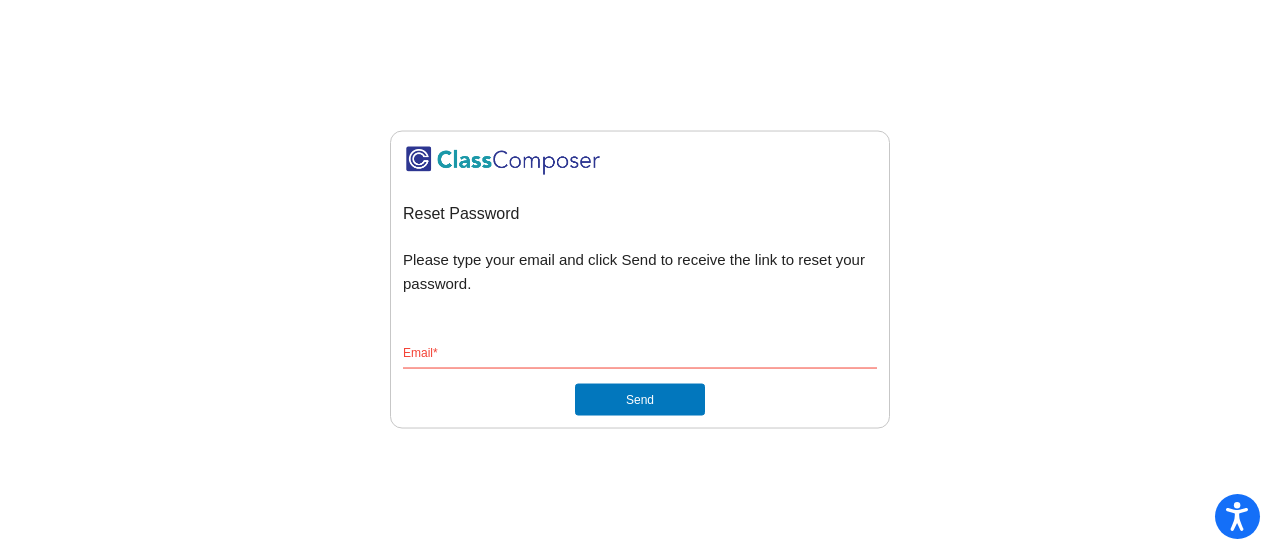 click on "Reset Password Please type your email and click Send to receive the link to reset your password. Email  * Send" 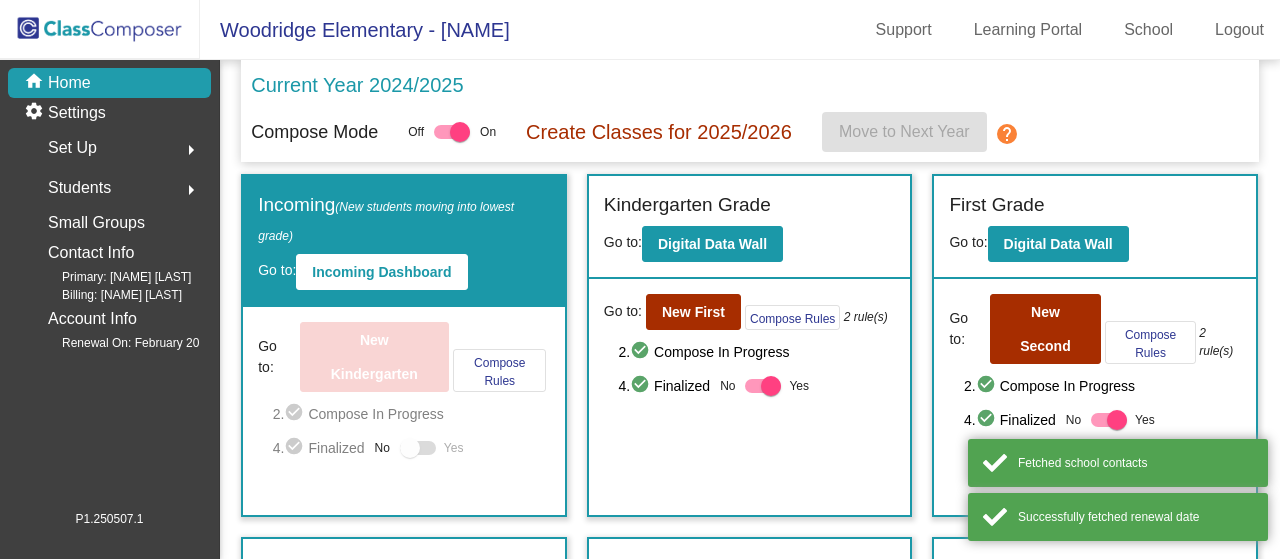scroll, scrollTop: 0, scrollLeft: 0, axis: both 